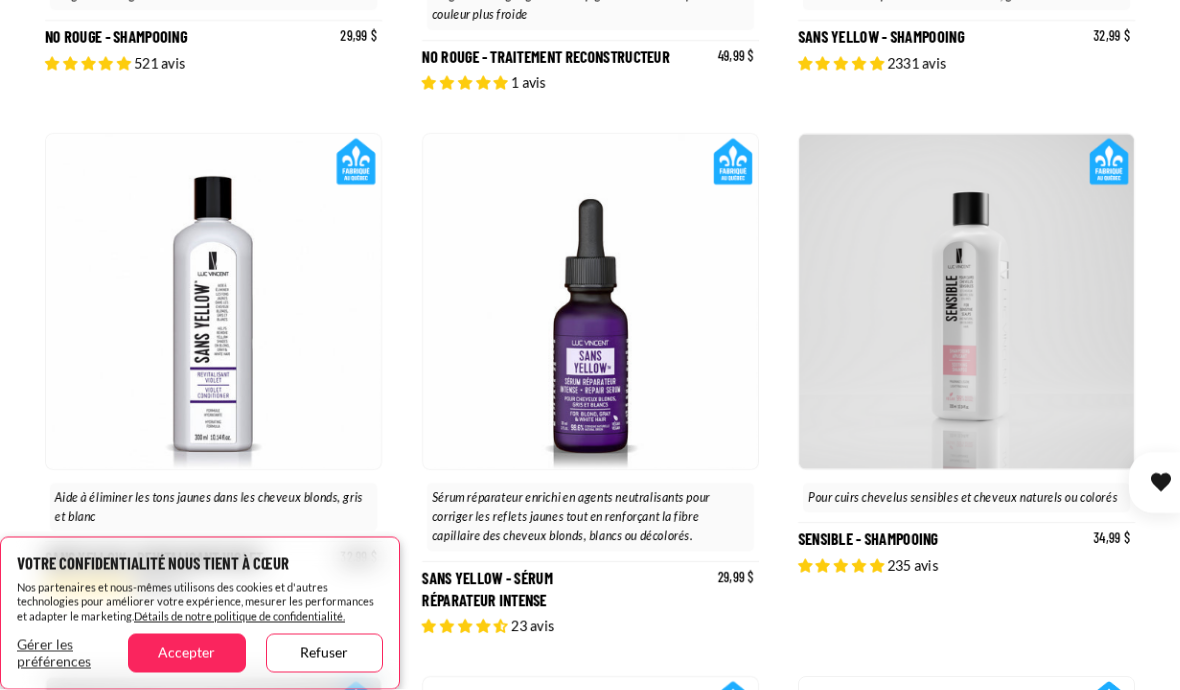 scroll, scrollTop: 3530, scrollLeft: 0, axis: vertical 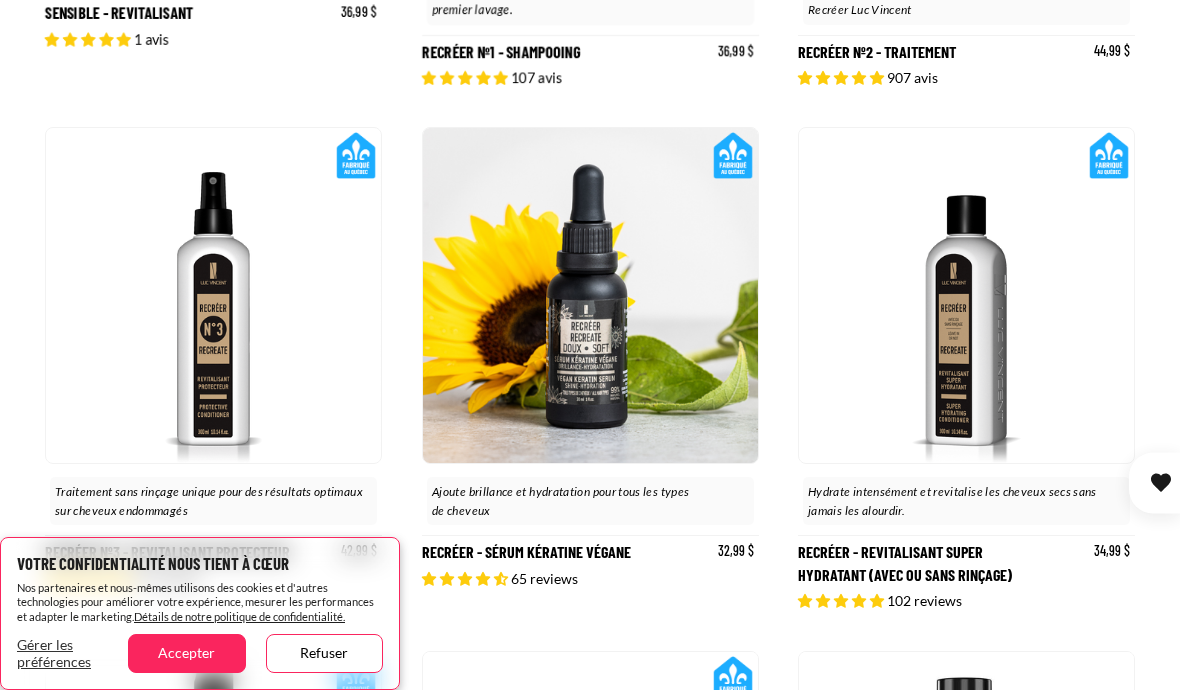 click 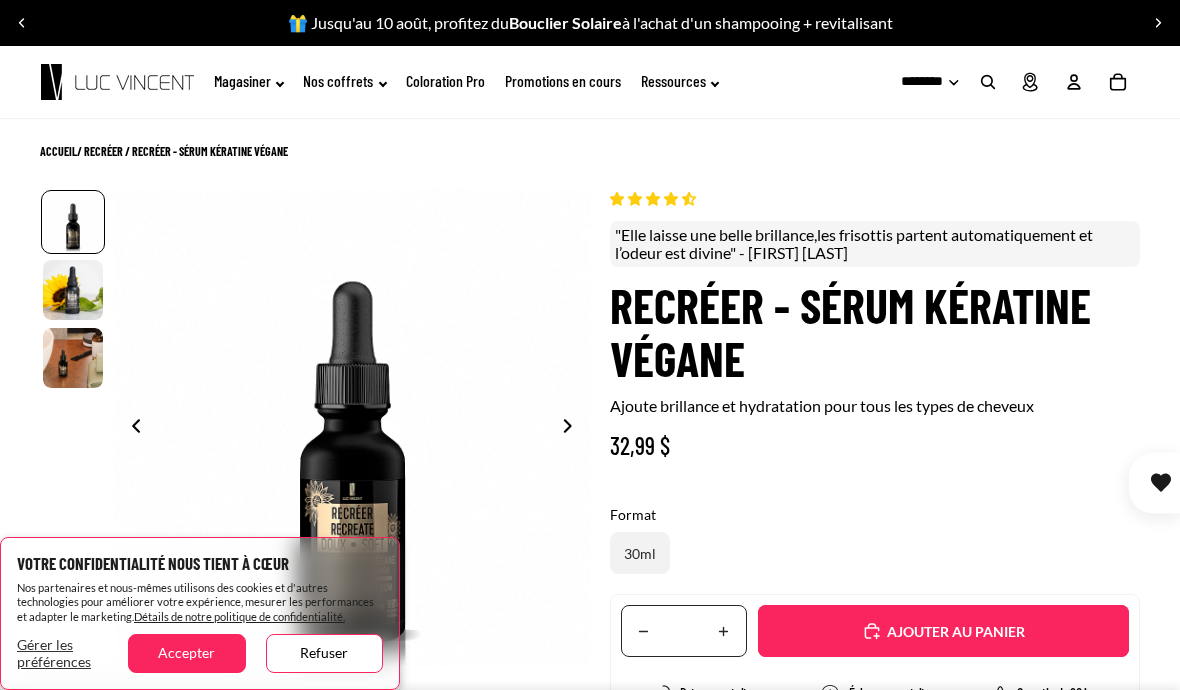 scroll, scrollTop: 0, scrollLeft: 0, axis: both 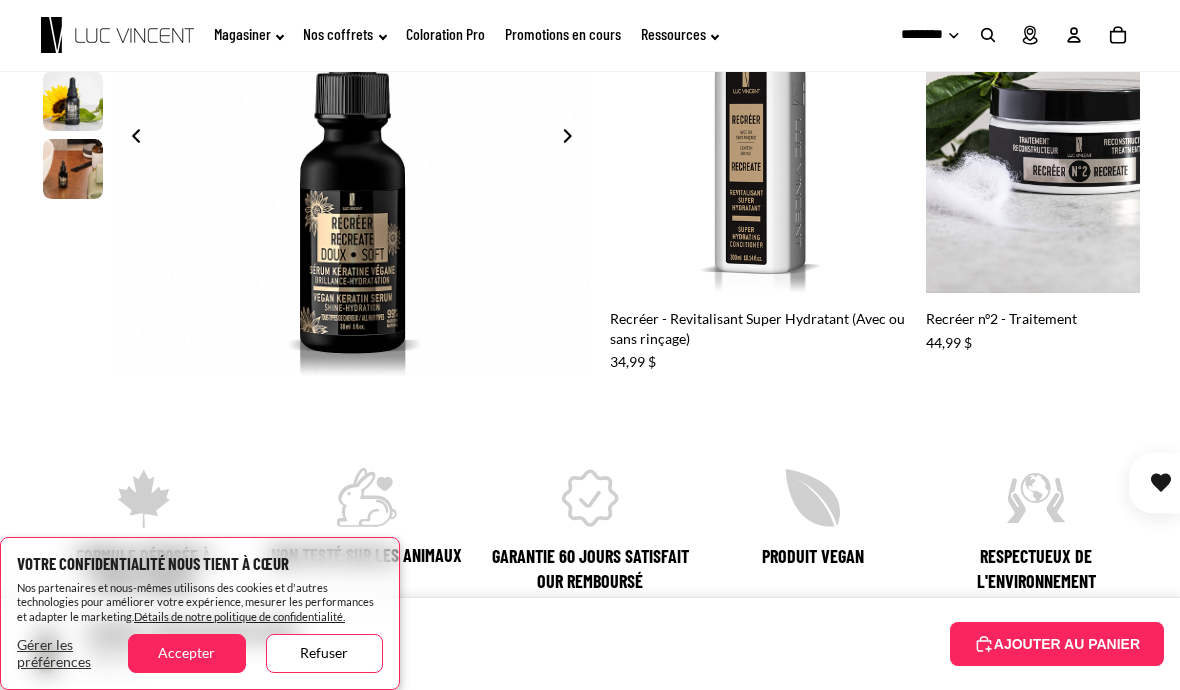 click at bounding box center (760, 105) 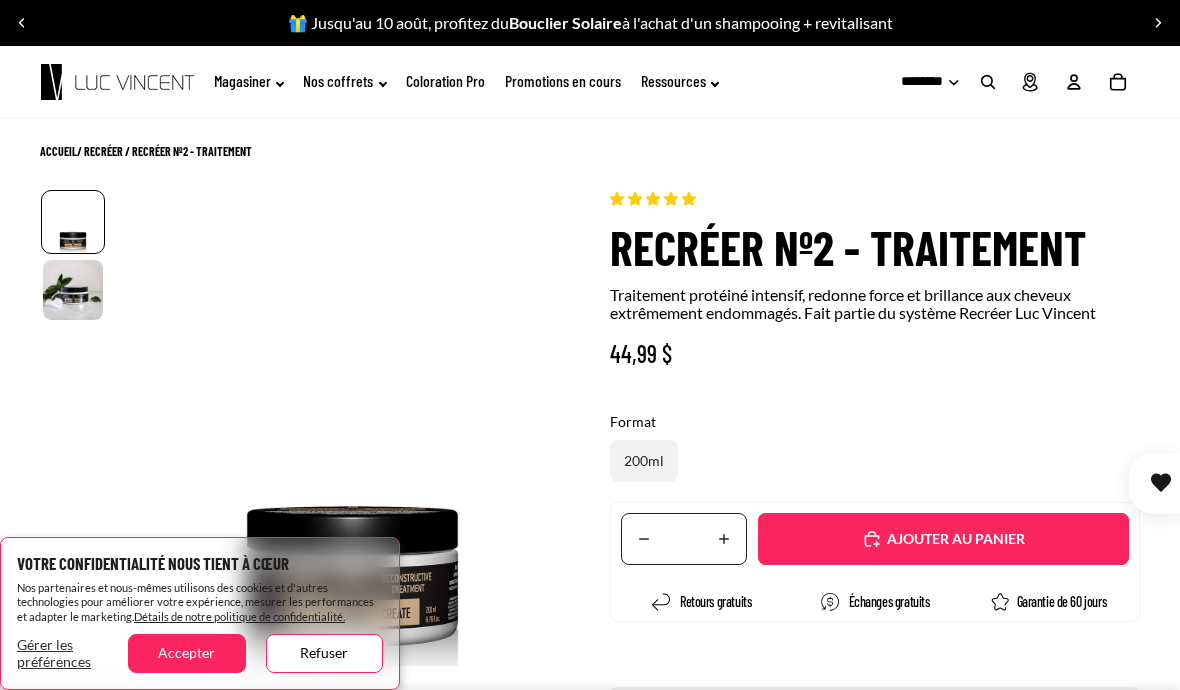 scroll, scrollTop: 0, scrollLeft: 0, axis: both 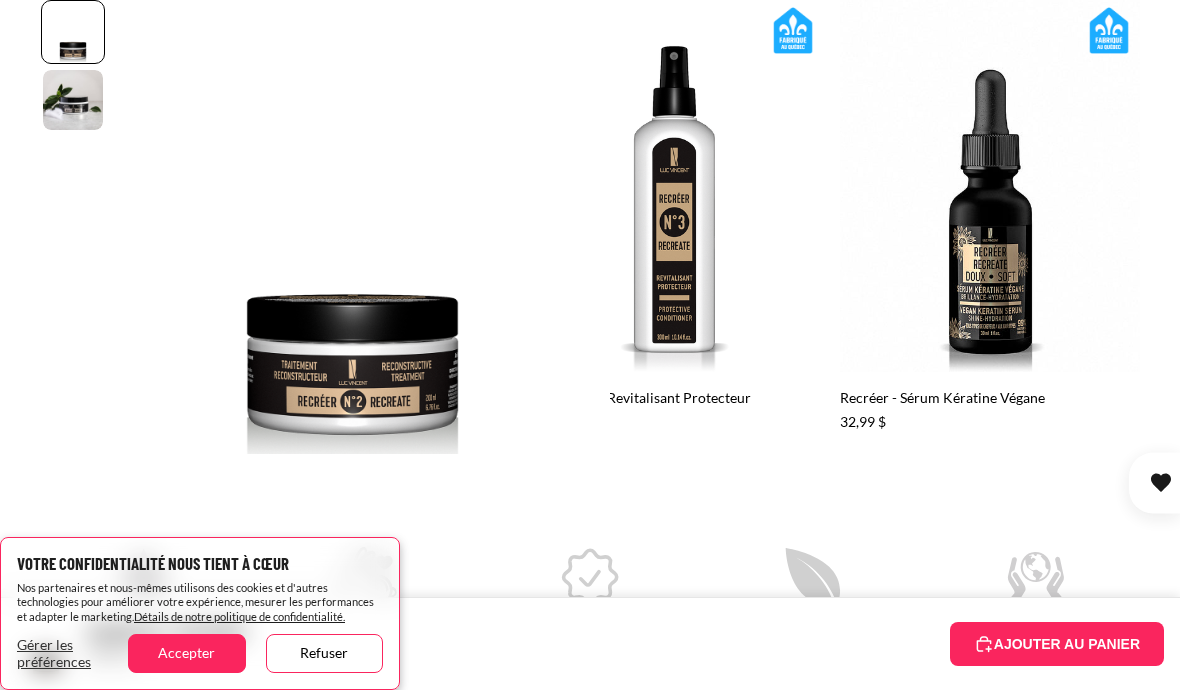 click 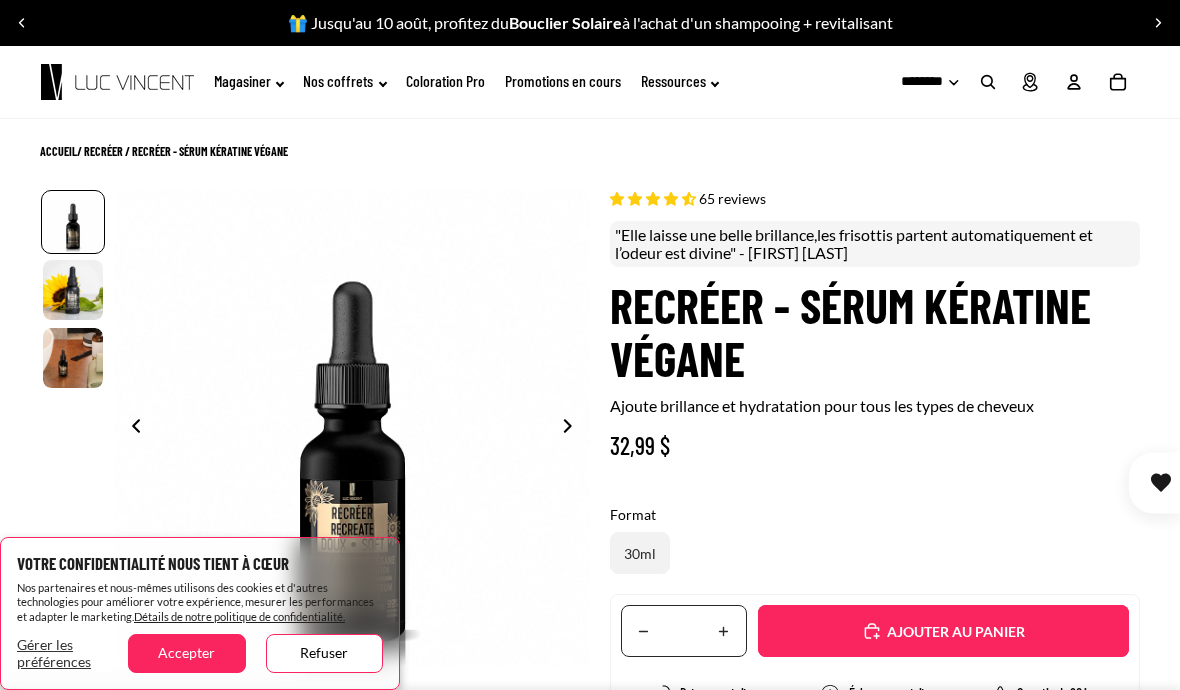 scroll, scrollTop: 0, scrollLeft: 0, axis: both 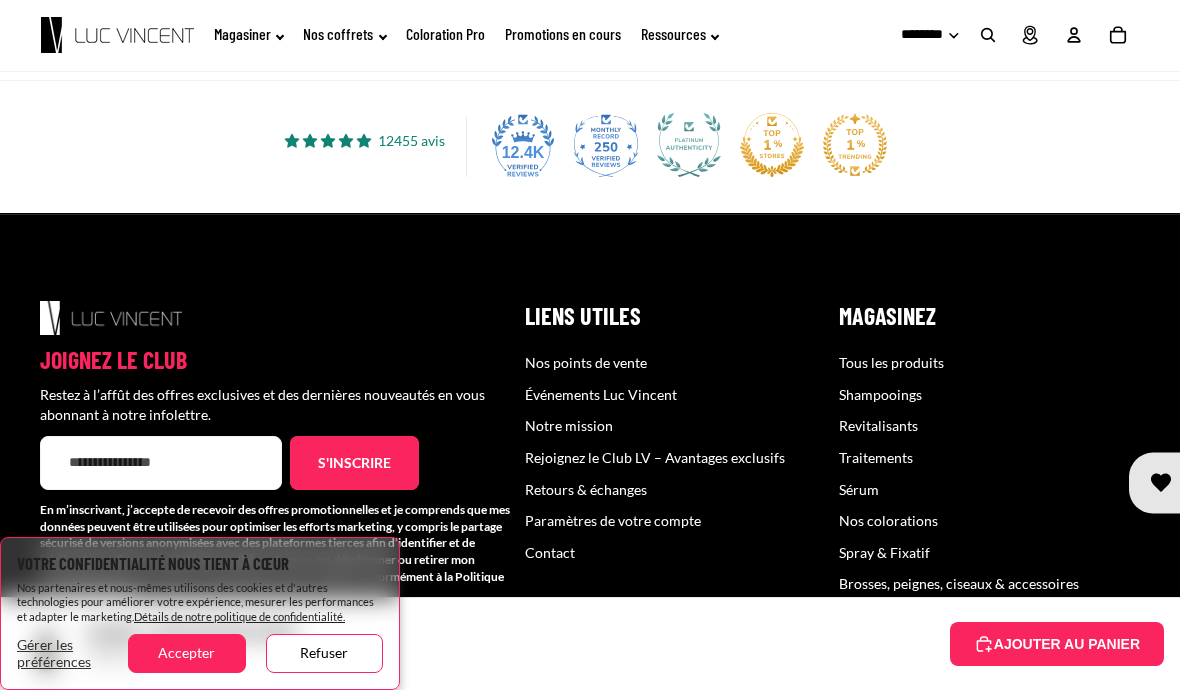 click on "Coloration Pro" 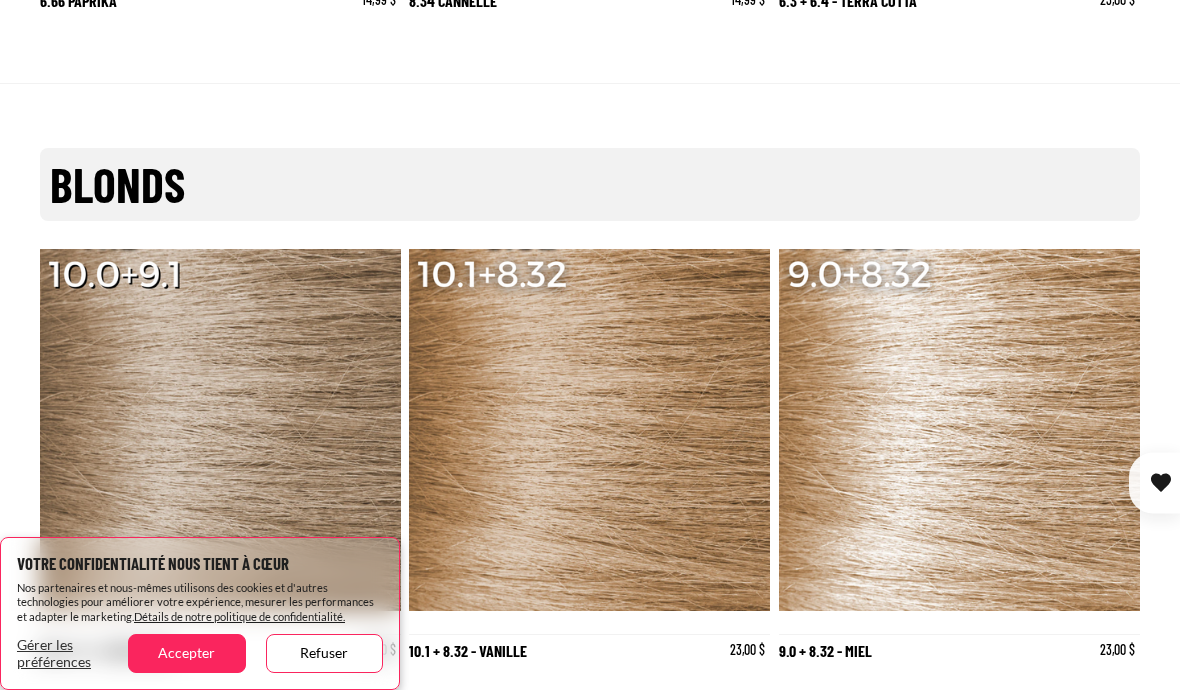 scroll, scrollTop: 8003, scrollLeft: 0, axis: vertical 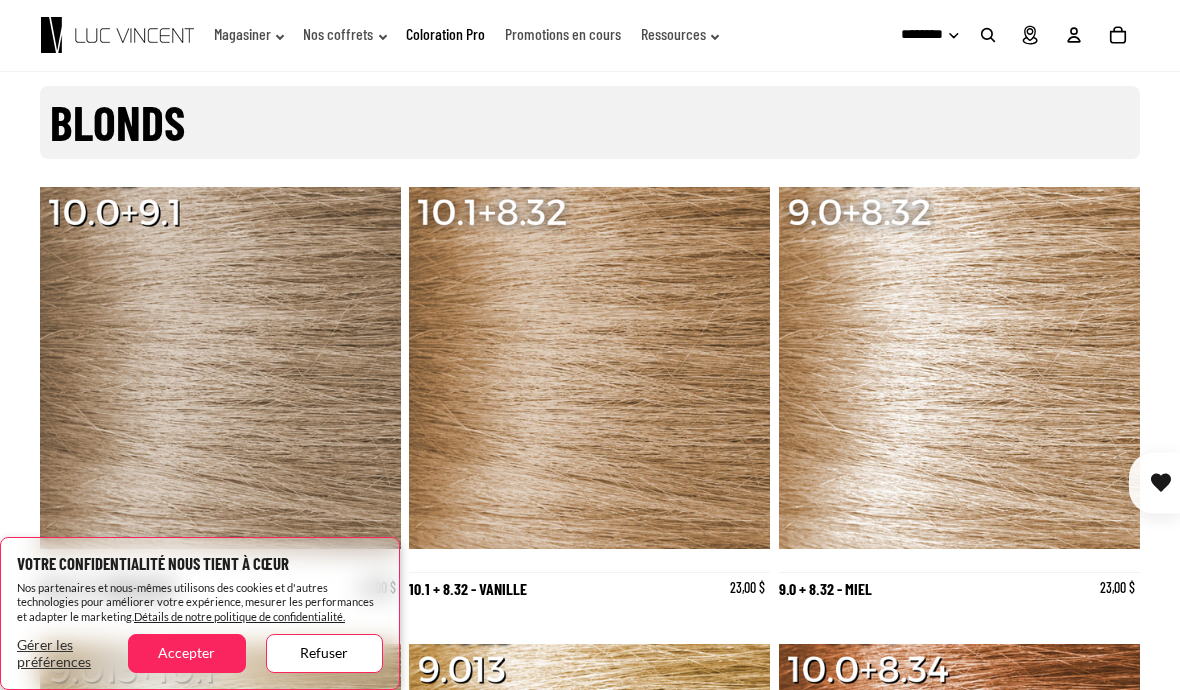 click at bounding box center [960, 368] 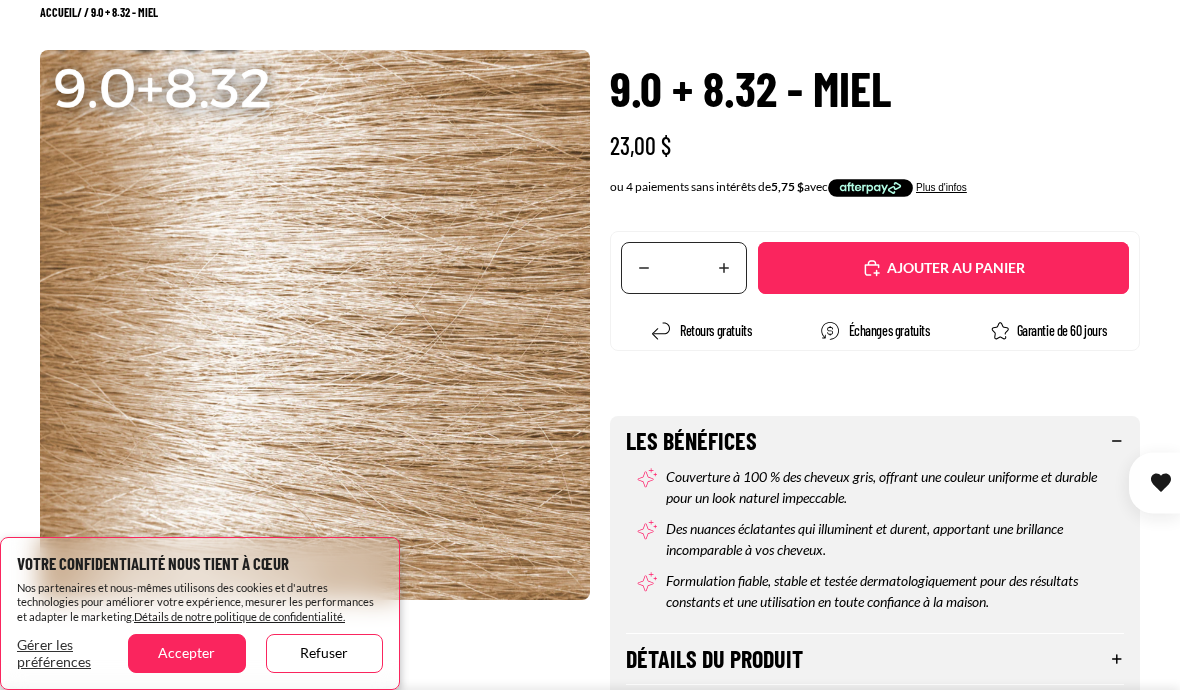 scroll, scrollTop: 194, scrollLeft: 0, axis: vertical 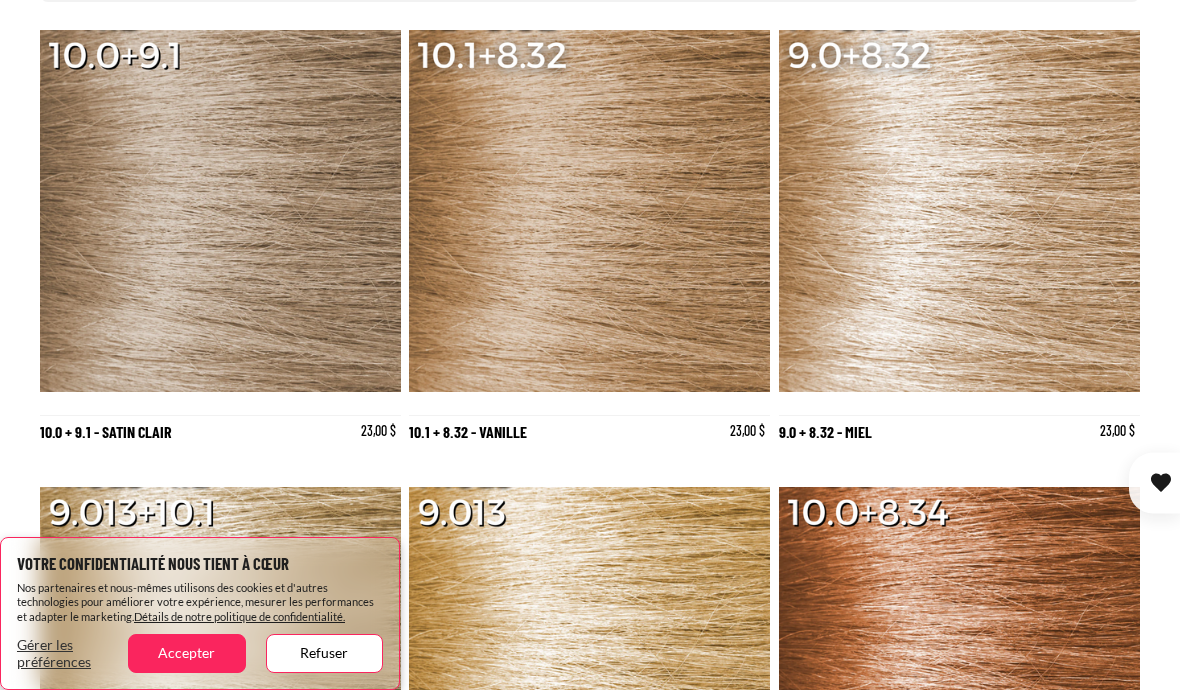 click at bounding box center (960, 211) 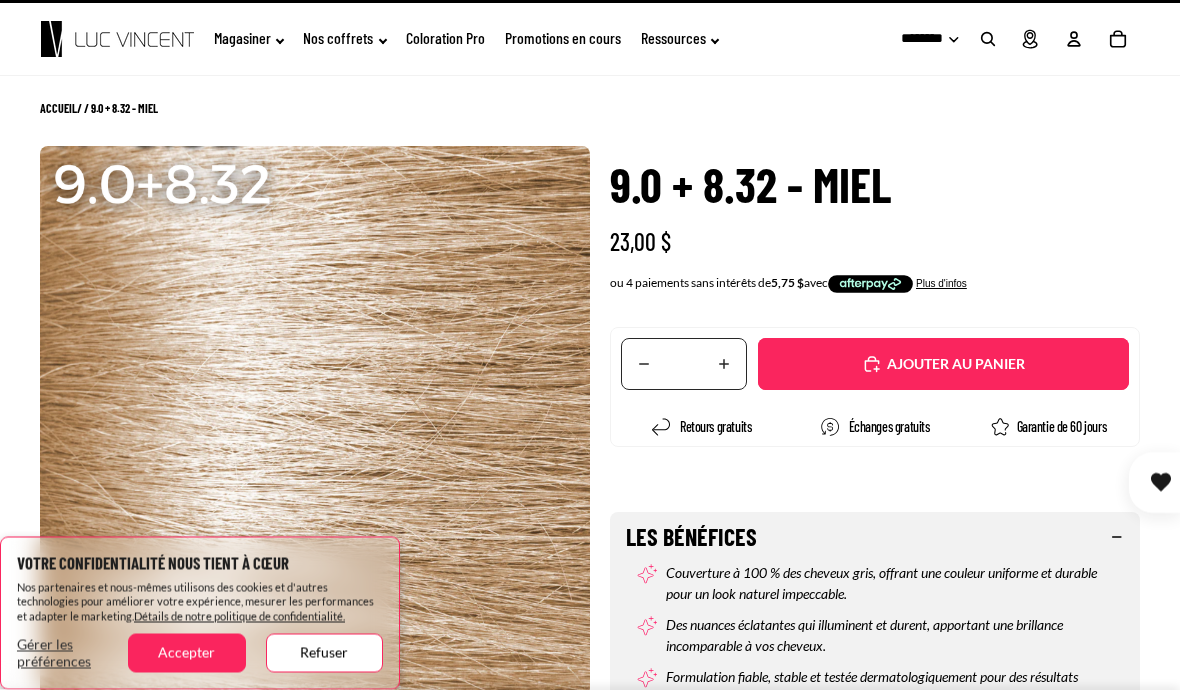 scroll, scrollTop: 0, scrollLeft: 0, axis: both 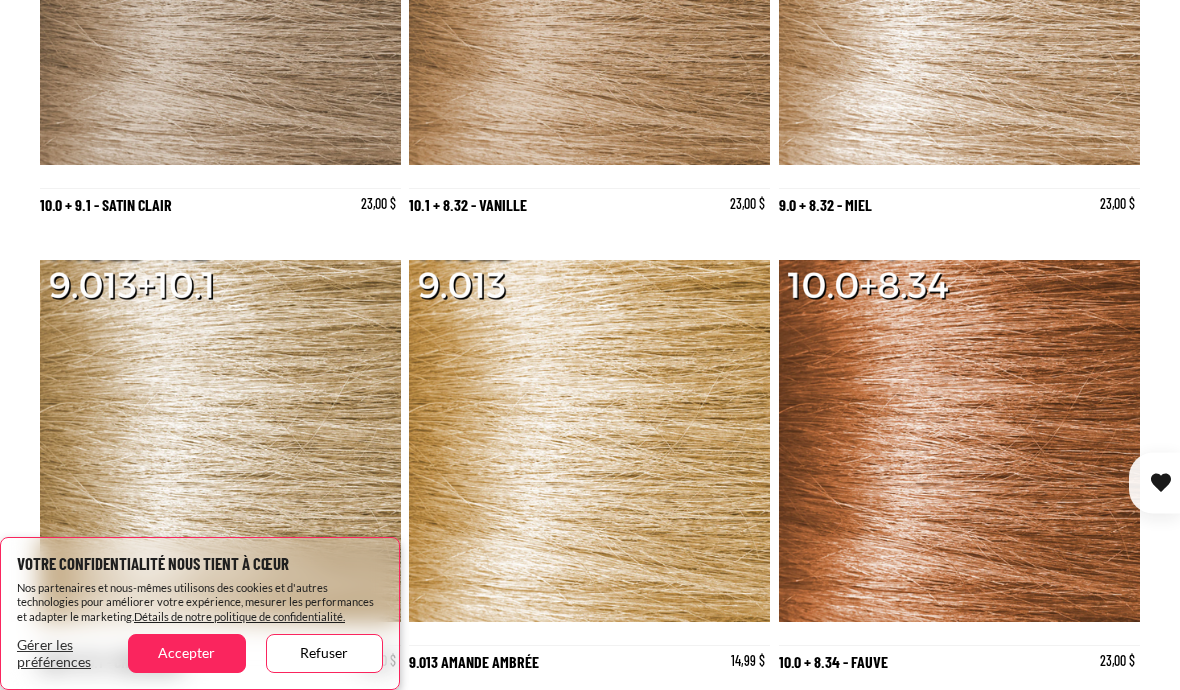 click at bounding box center [952, 441] 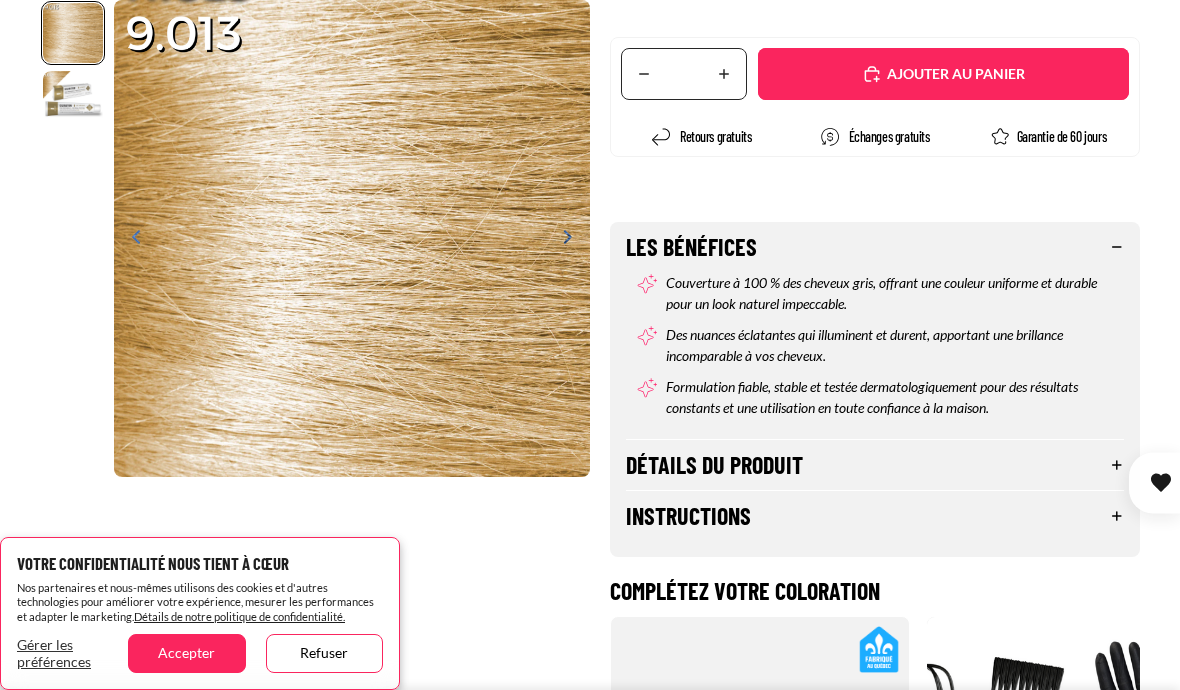 scroll, scrollTop: 318, scrollLeft: 0, axis: vertical 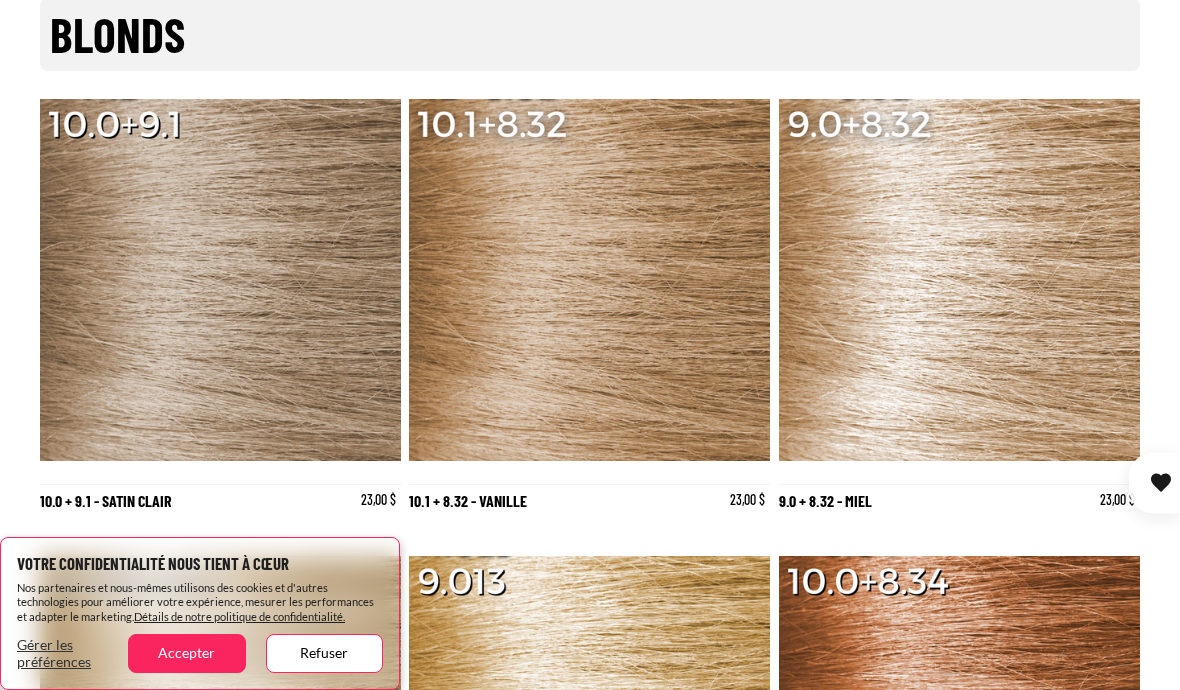 click at bounding box center [960, 280] 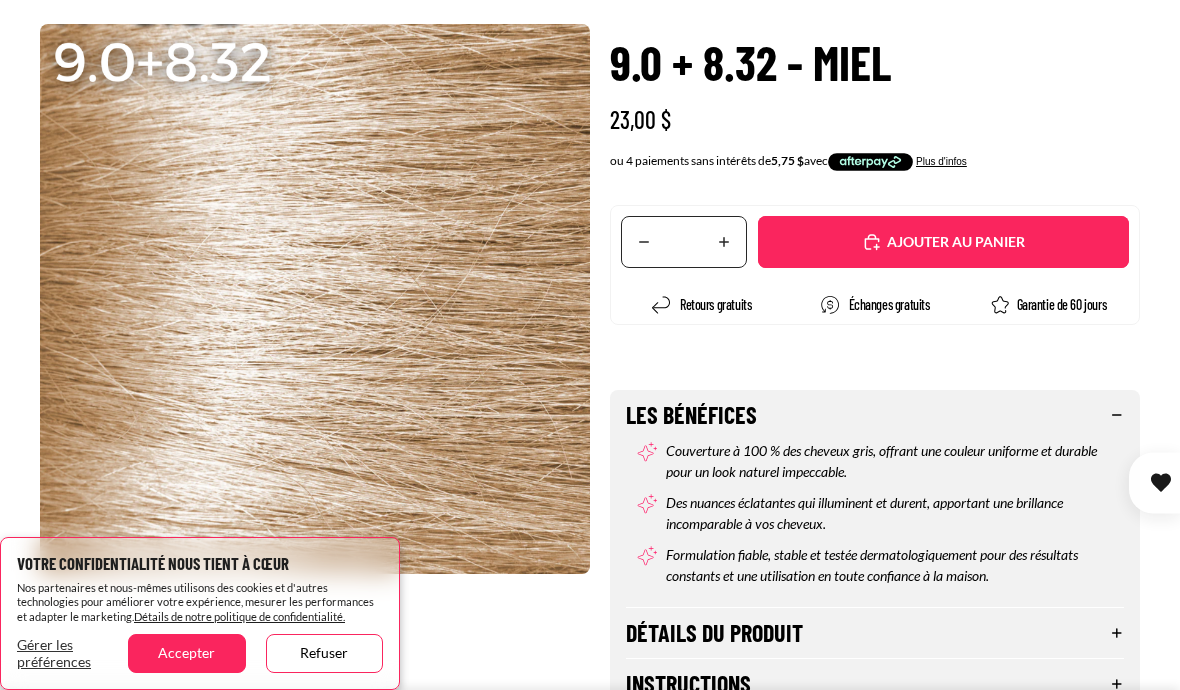 scroll, scrollTop: 211, scrollLeft: 0, axis: vertical 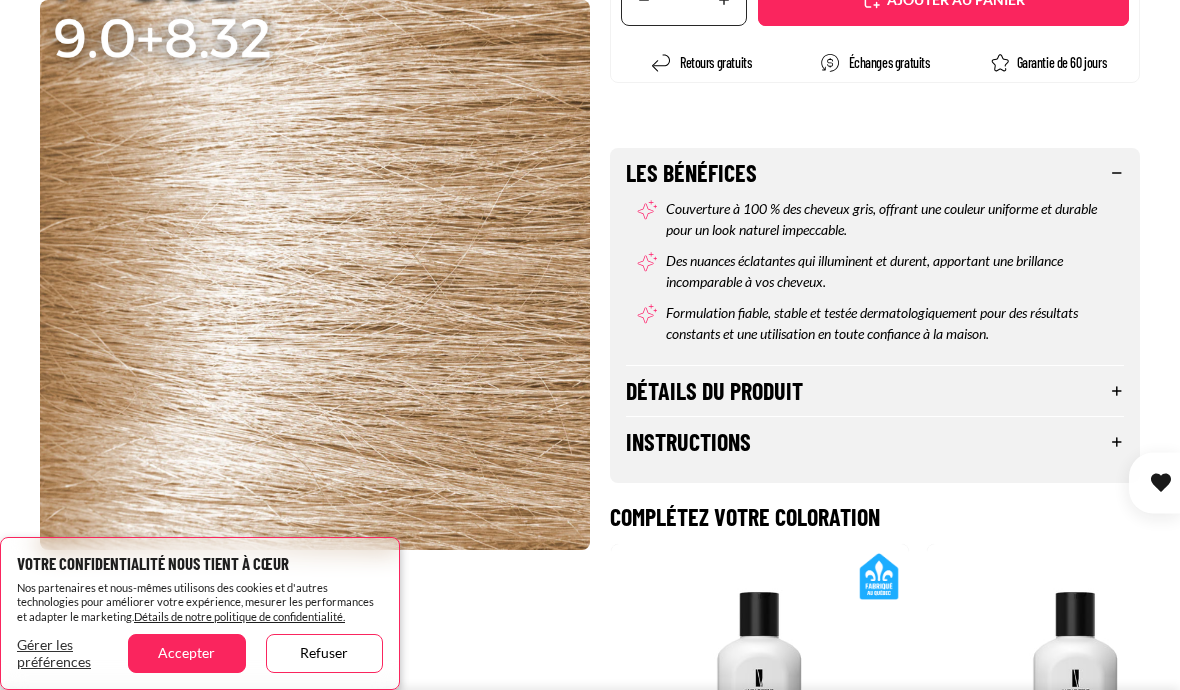 click on "Détails du produit" at bounding box center [875, 391] 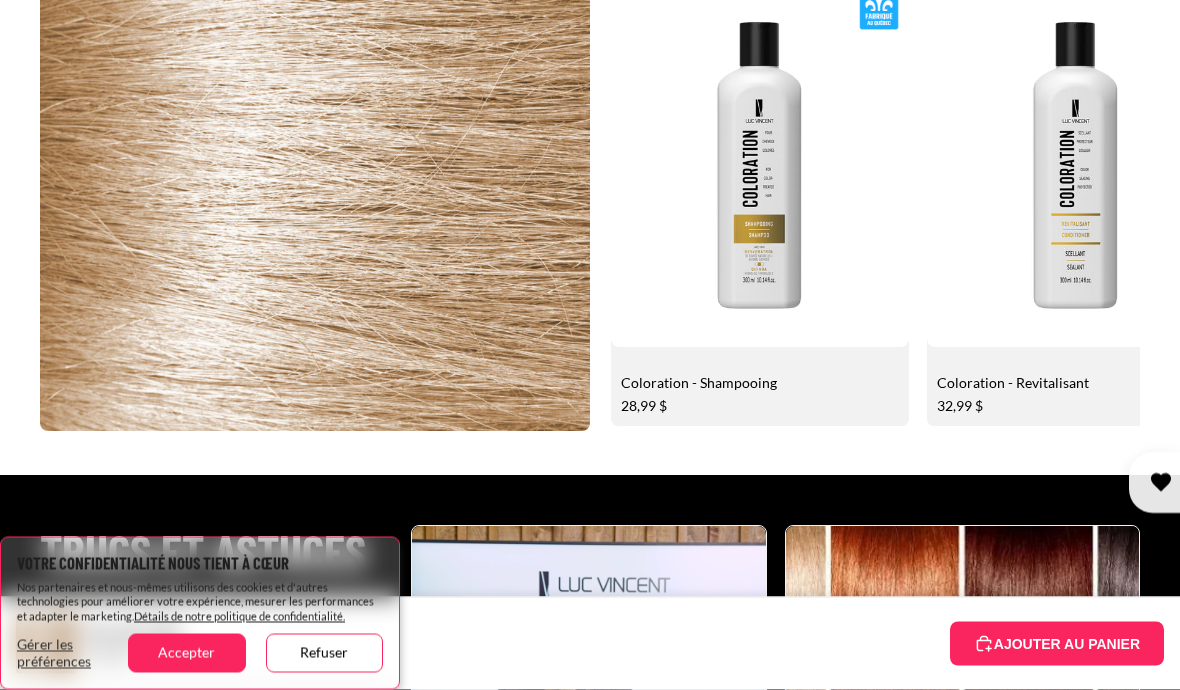 scroll, scrollTop: 989, scrollLeft: 0, axis: vertical 